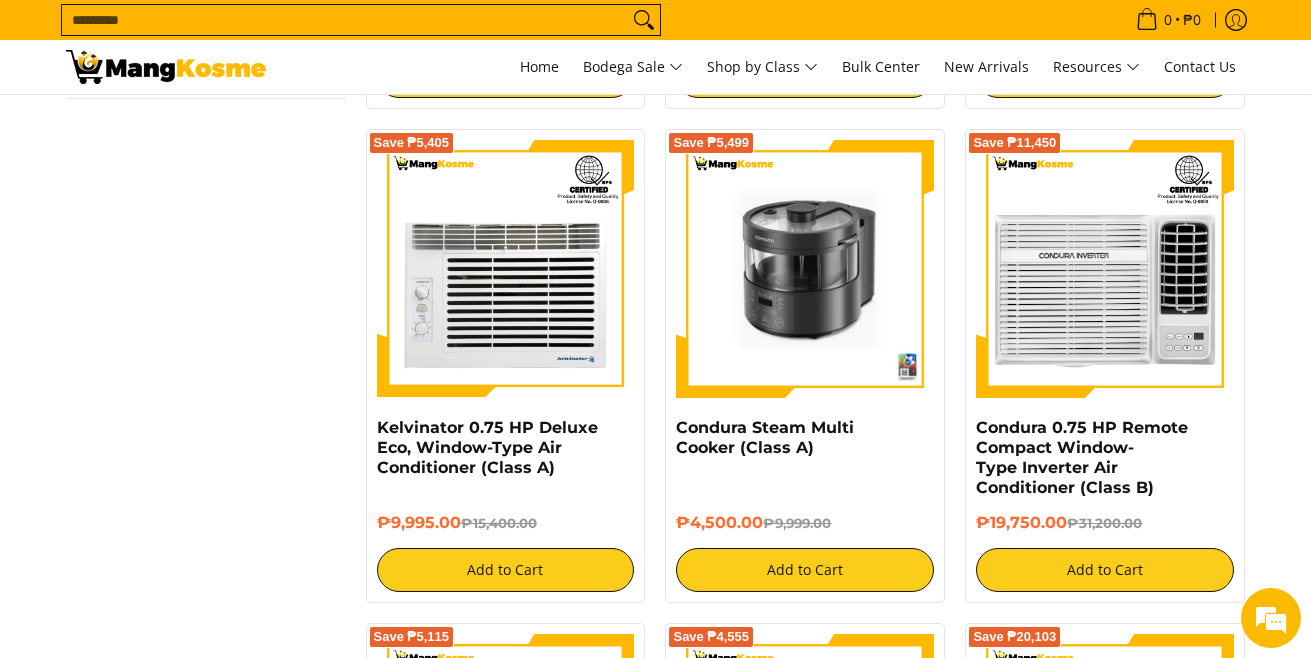 scroll, scrollTop: 3100, scrollLeft: 0, axis: vertical 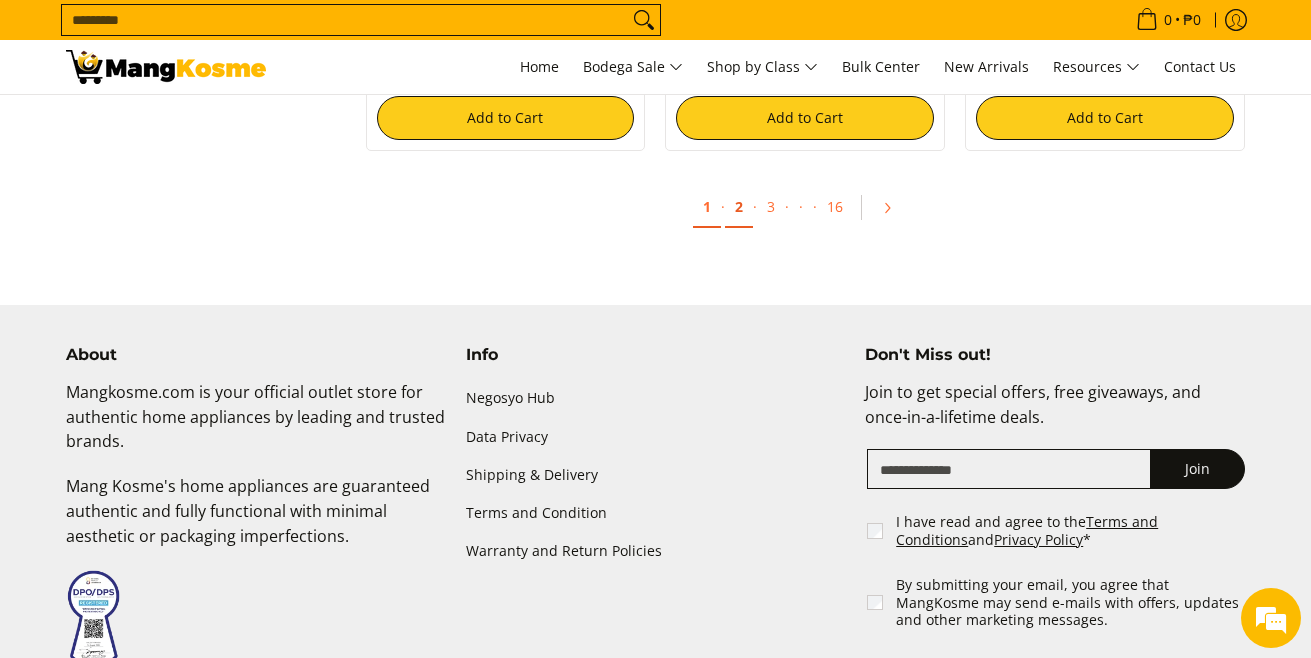 click on "2" at bounding box center (739, 207) 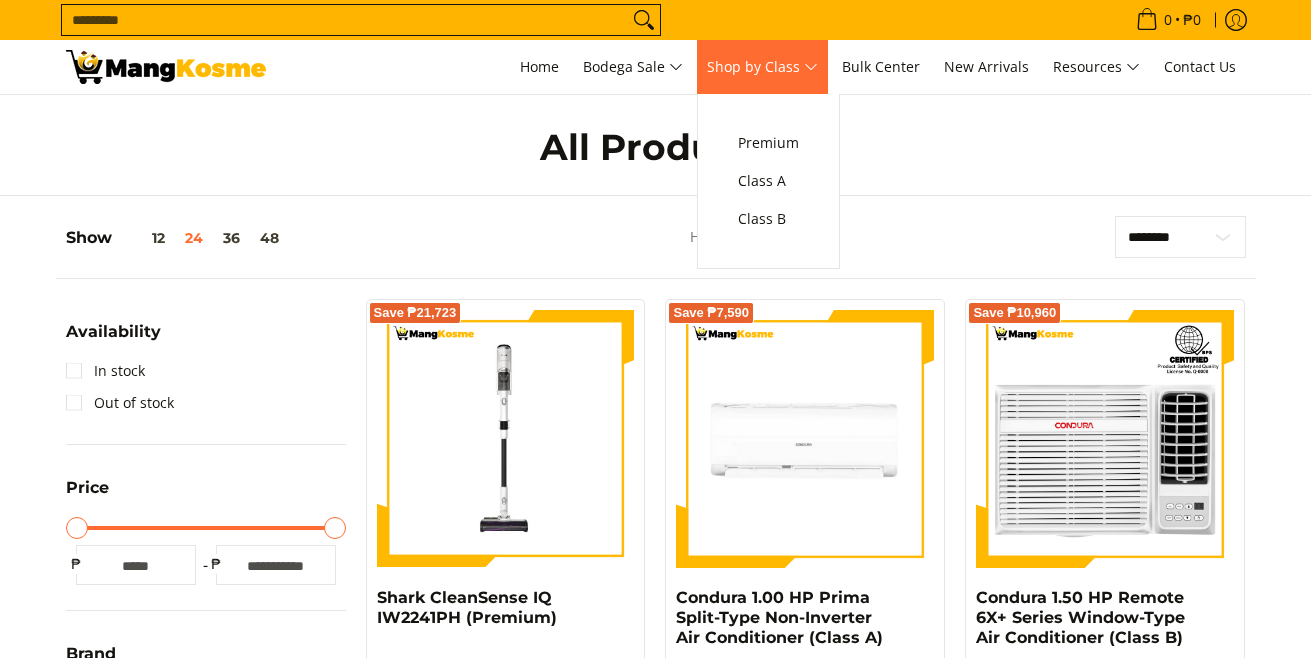 scroll, scrollTop: 0, scrollLeft: 0, axis: both 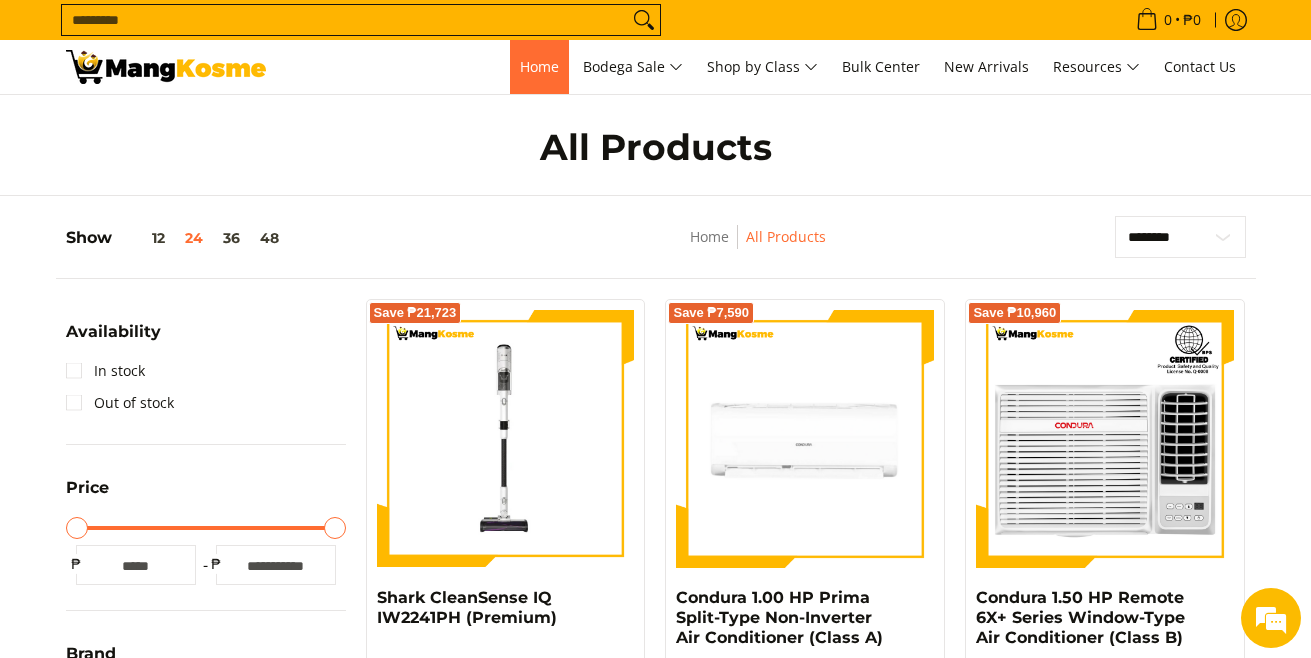 click on "Home" at bounding box center [539, 66] 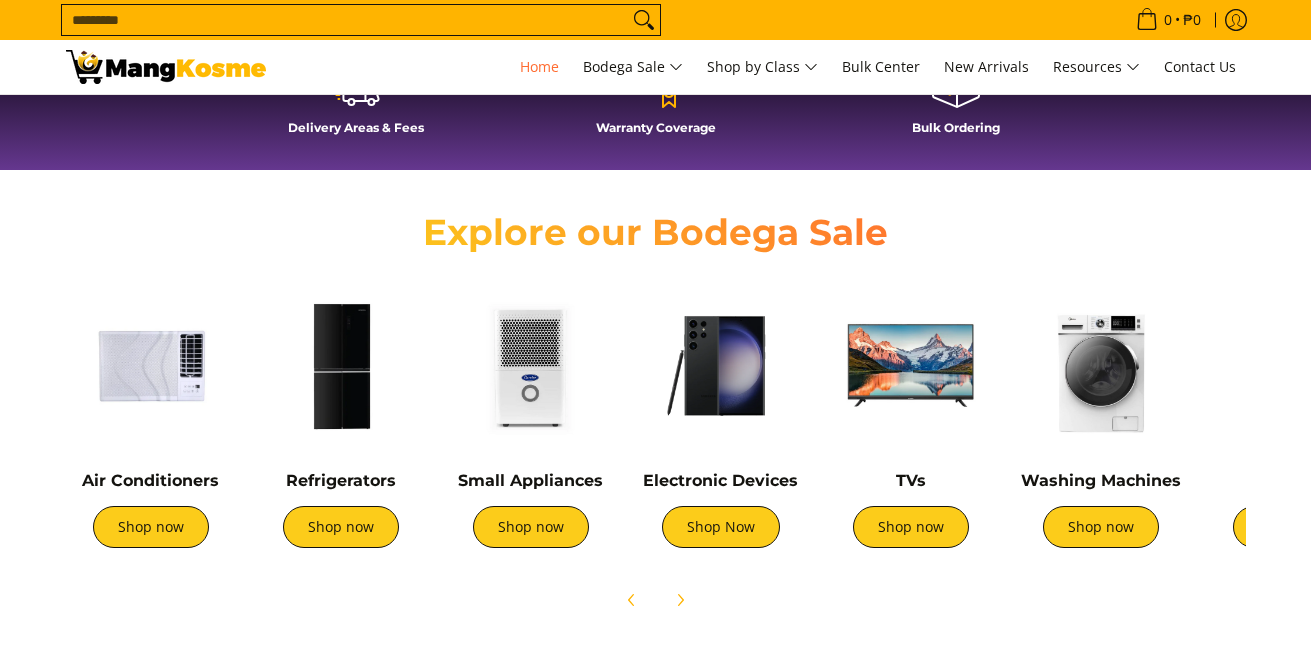 scroll, scrollTop: 600, scrollLeft: 0, axis: vertical 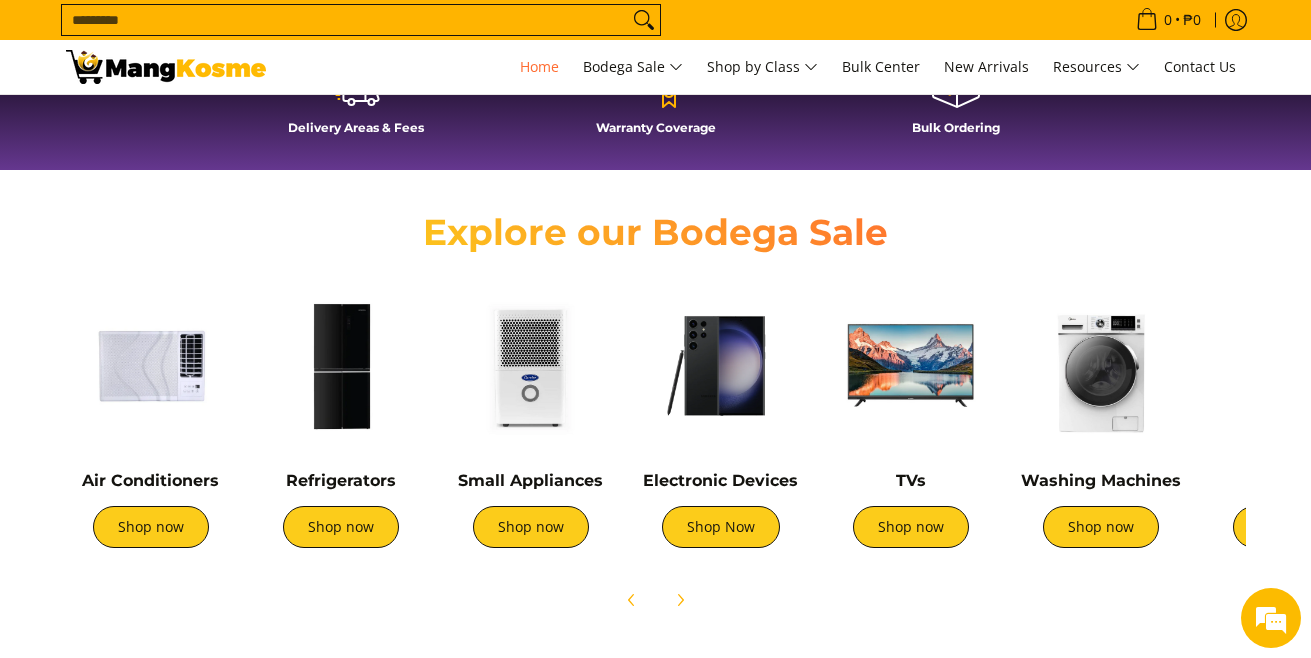 click at bounding box center (1101, 366) 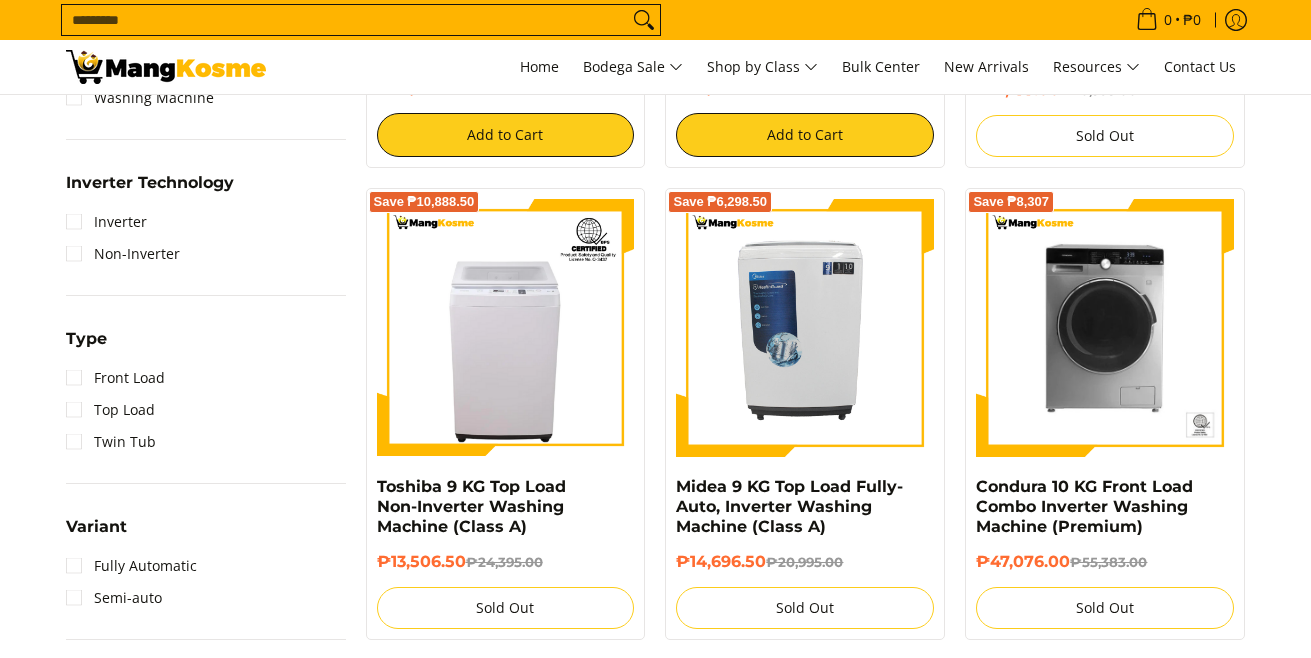 scroll, scrollTop: 1200, scrollLeft: 0, axis: vertical 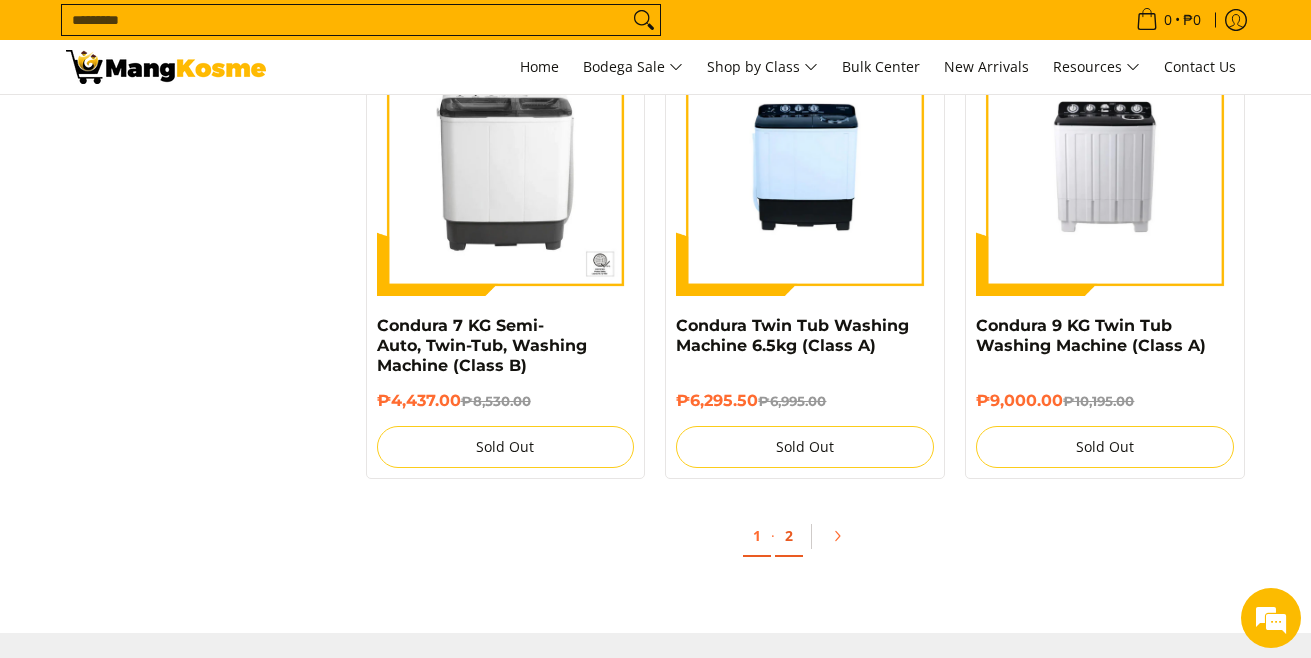 click on "2" at bounding box center [789, 536] 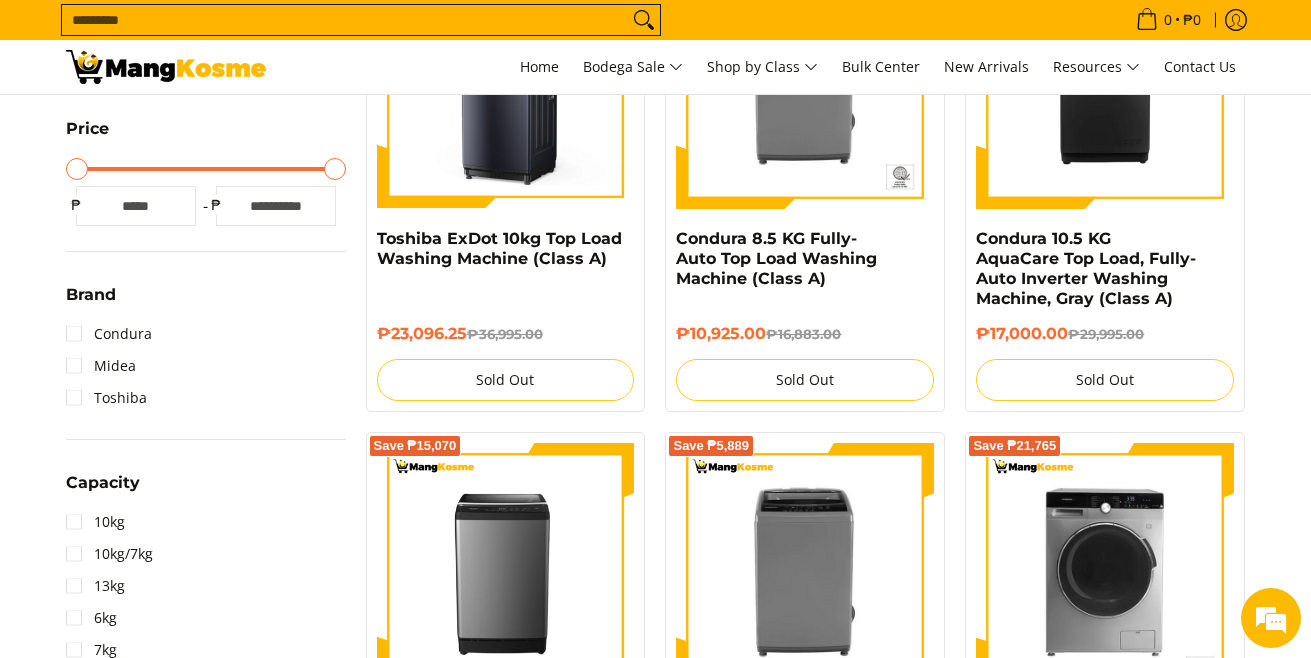scroll, scrollTop: 500, scrollLeft: 0, axis: vertical 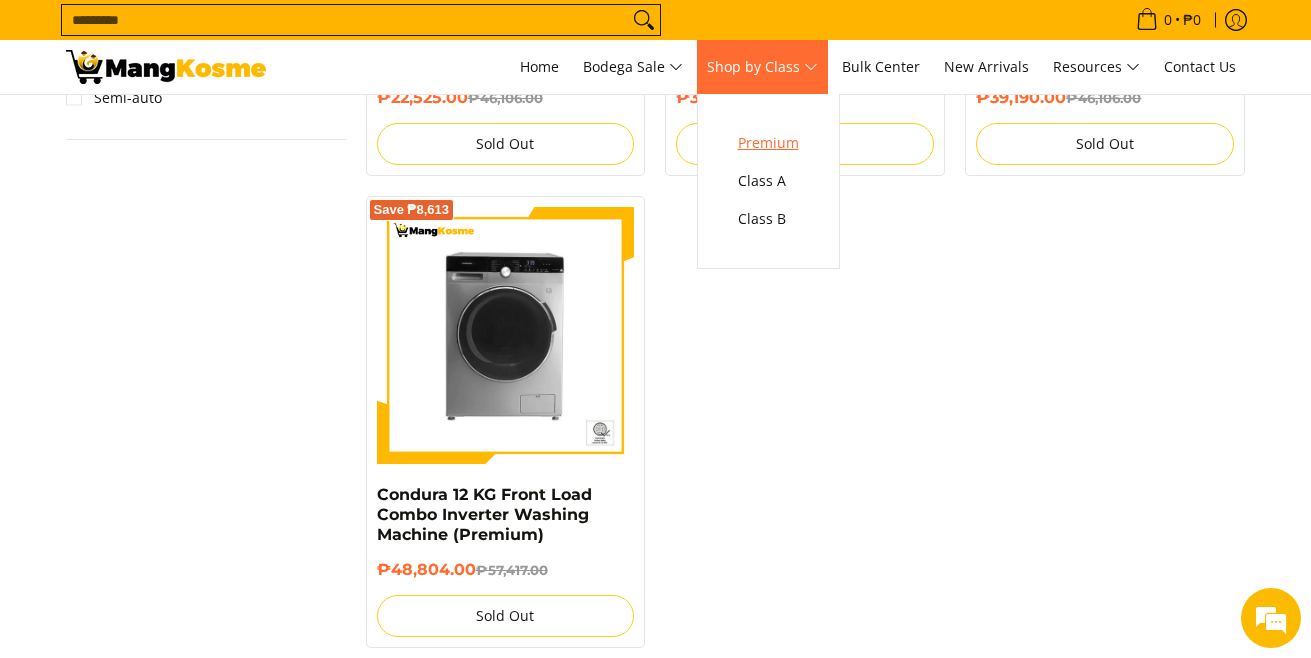 click on "Premium" at bounding box center (768, 143) 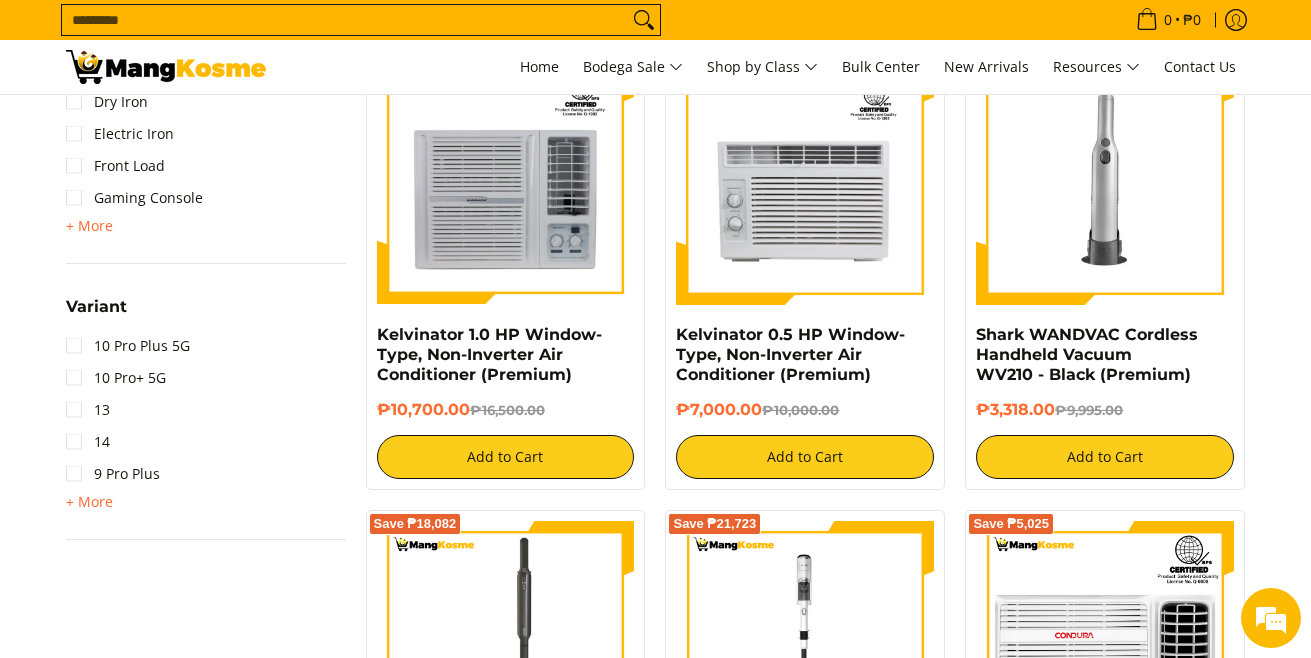 scroll, scrollTop: 0, scrollLeft: 0, axis: both 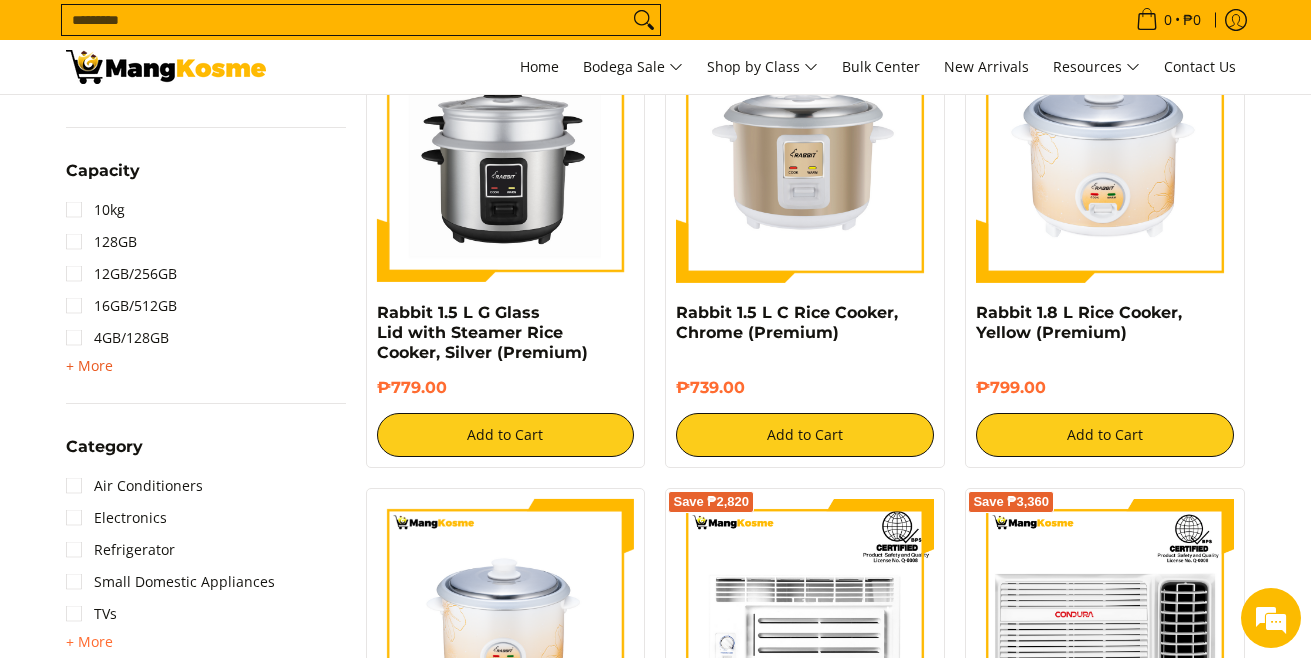 click on "+ More" at bounding box center [89, 366] 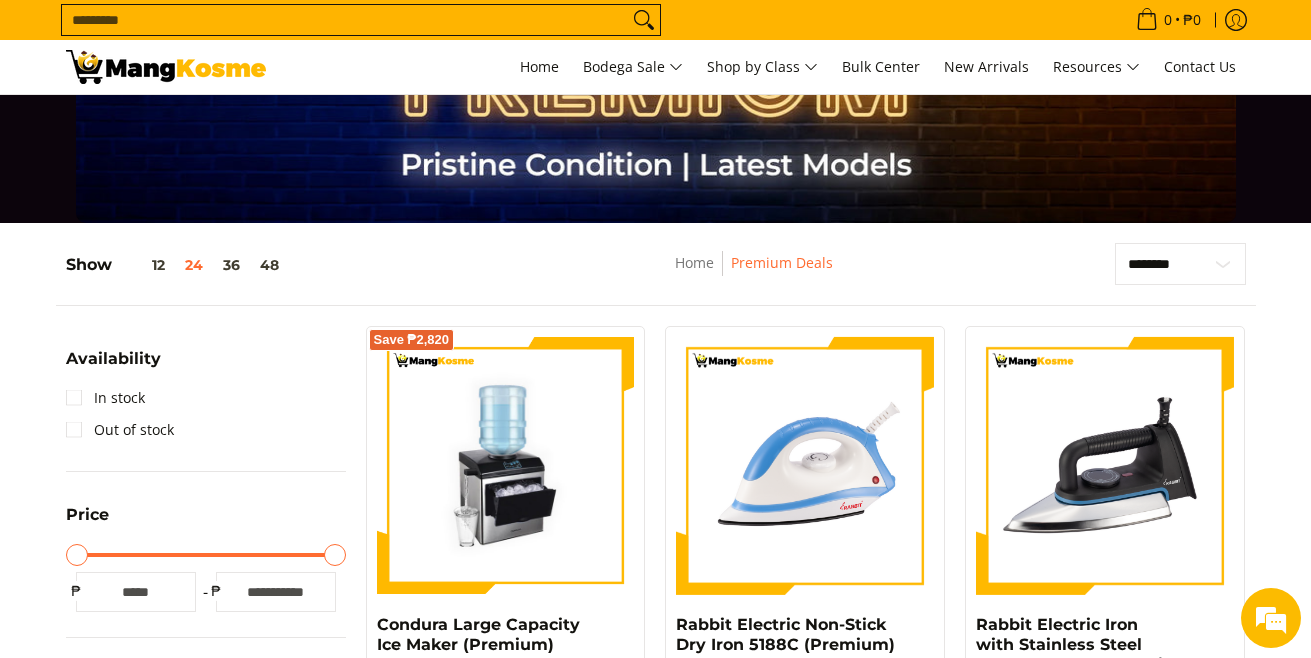 scroll, scrollTop: 0, scrollLeft: 0, axis: both 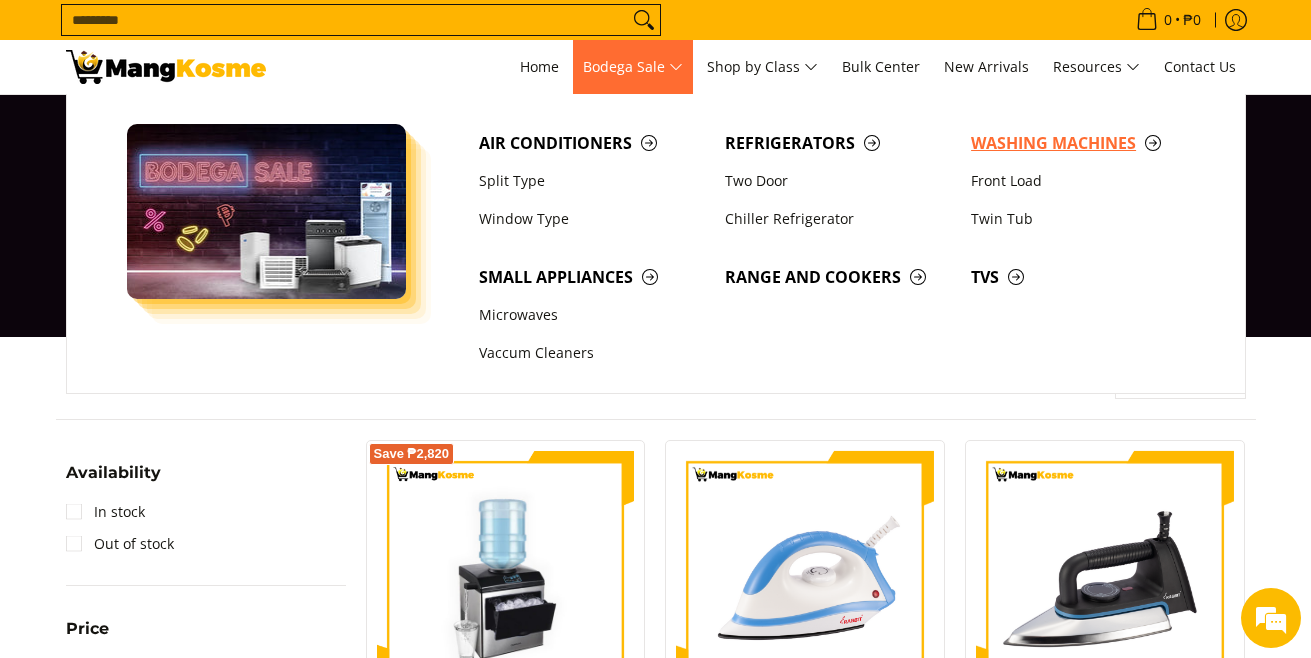 click on "Washing Machines" at bounding box center [1084, 143] 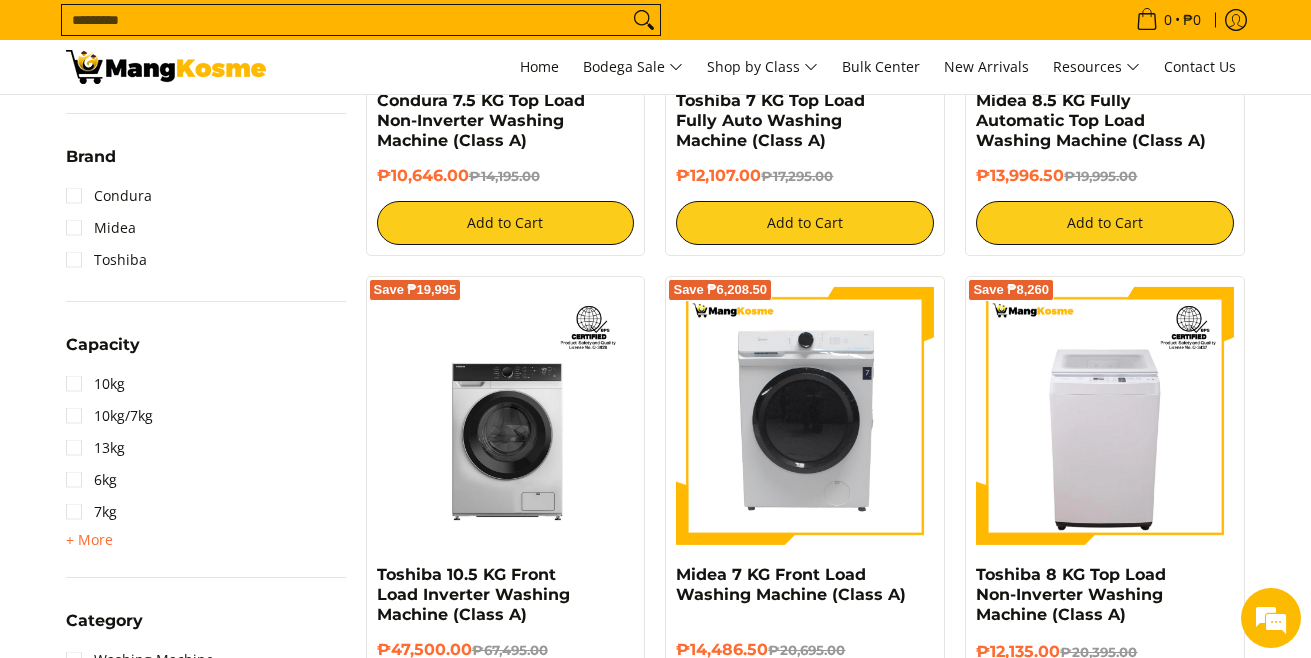 scroll, scrollTop: 700, scrollLeft: 0, axis: vertical 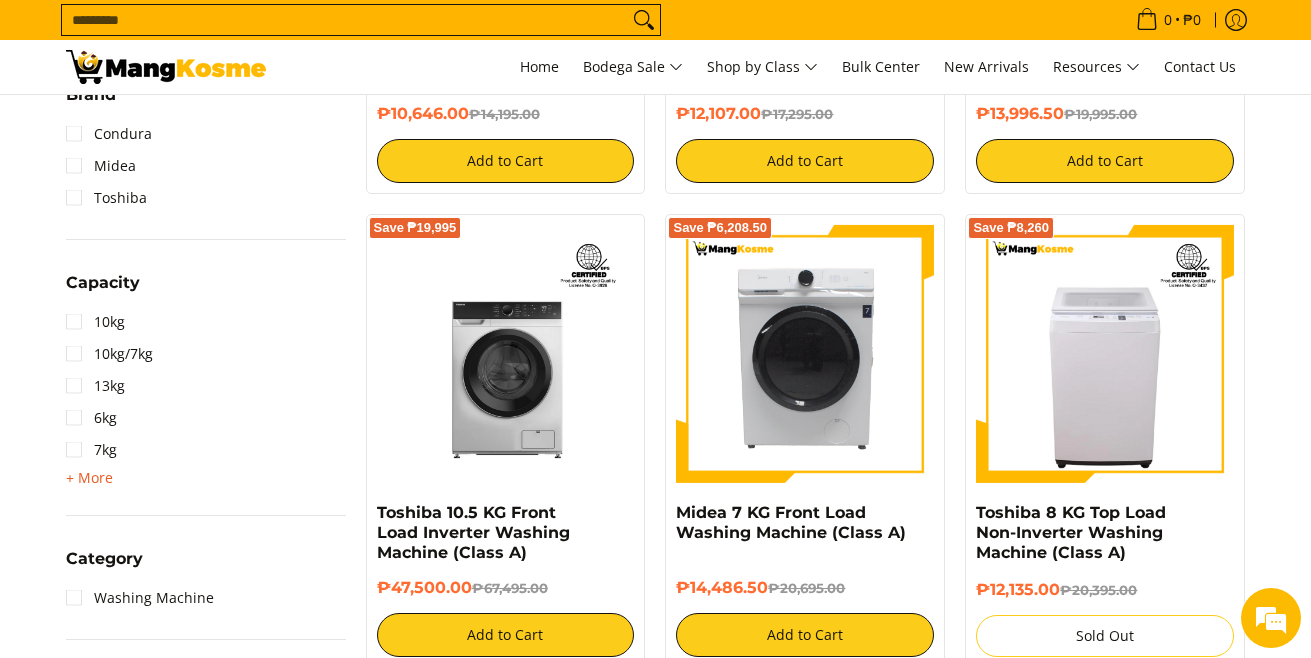 click on "+ More" at bounding box center [89, 478] 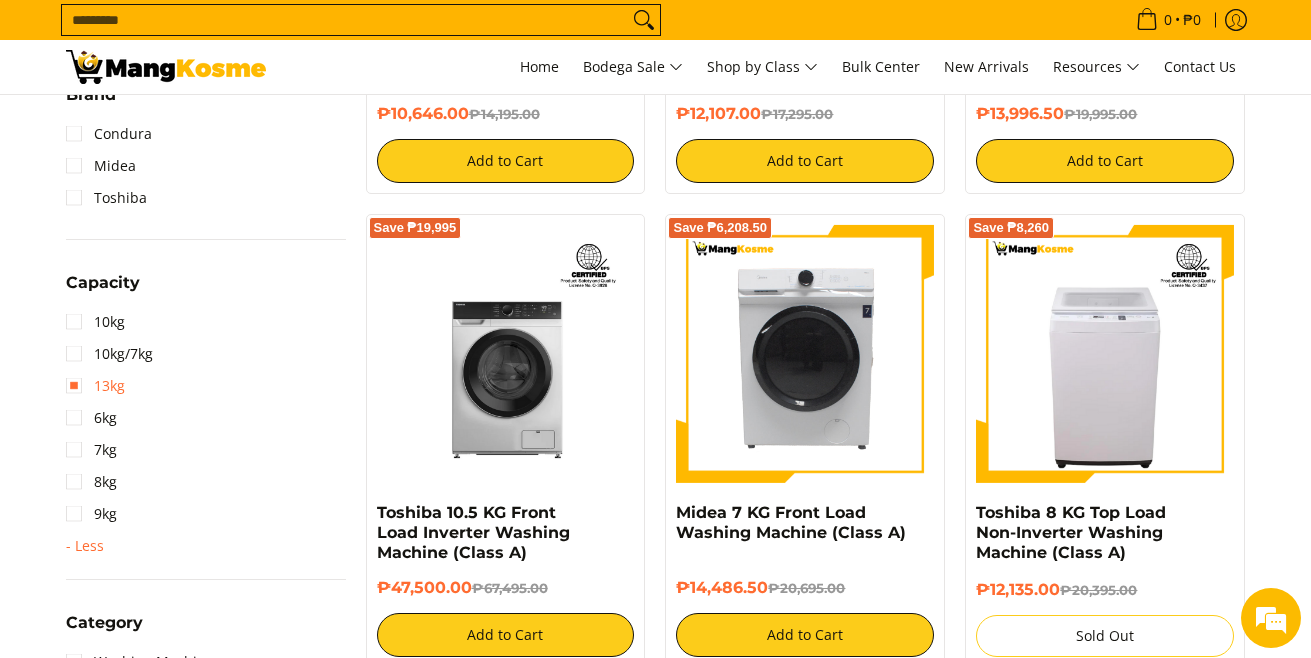 click on "13kg" at bounding box center (95, 386) 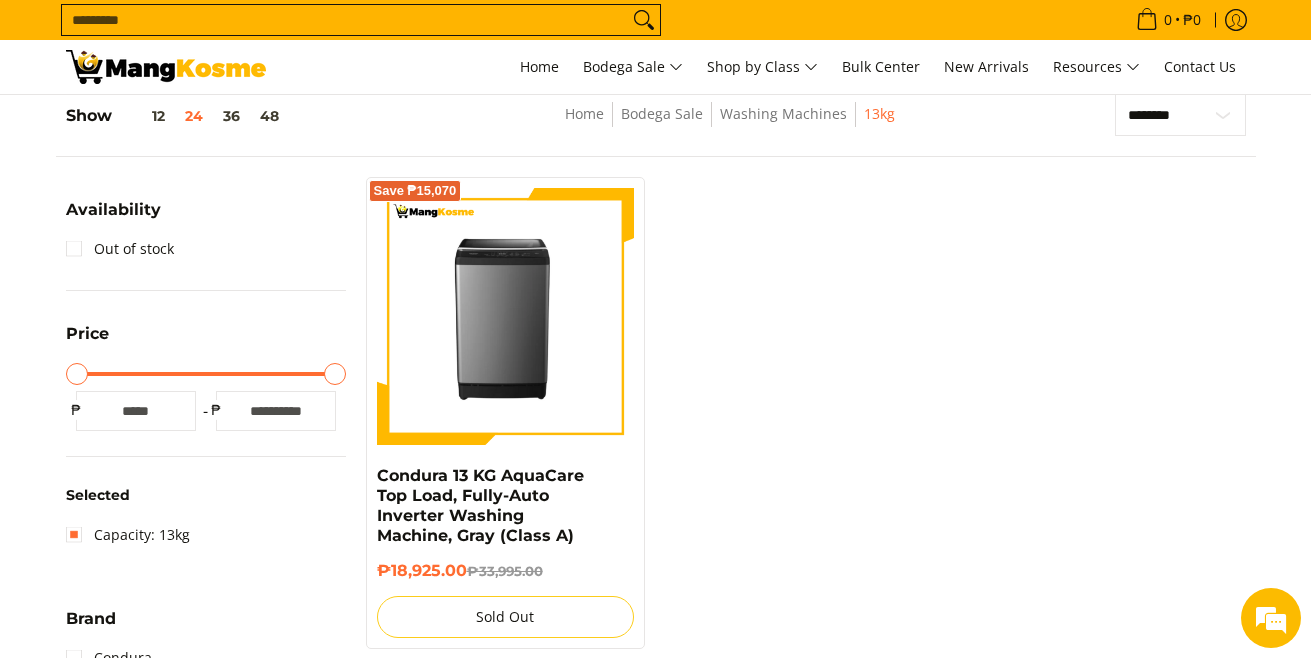 scroll, scrollTop: 262, scrollLeft: 0, axis: vertical 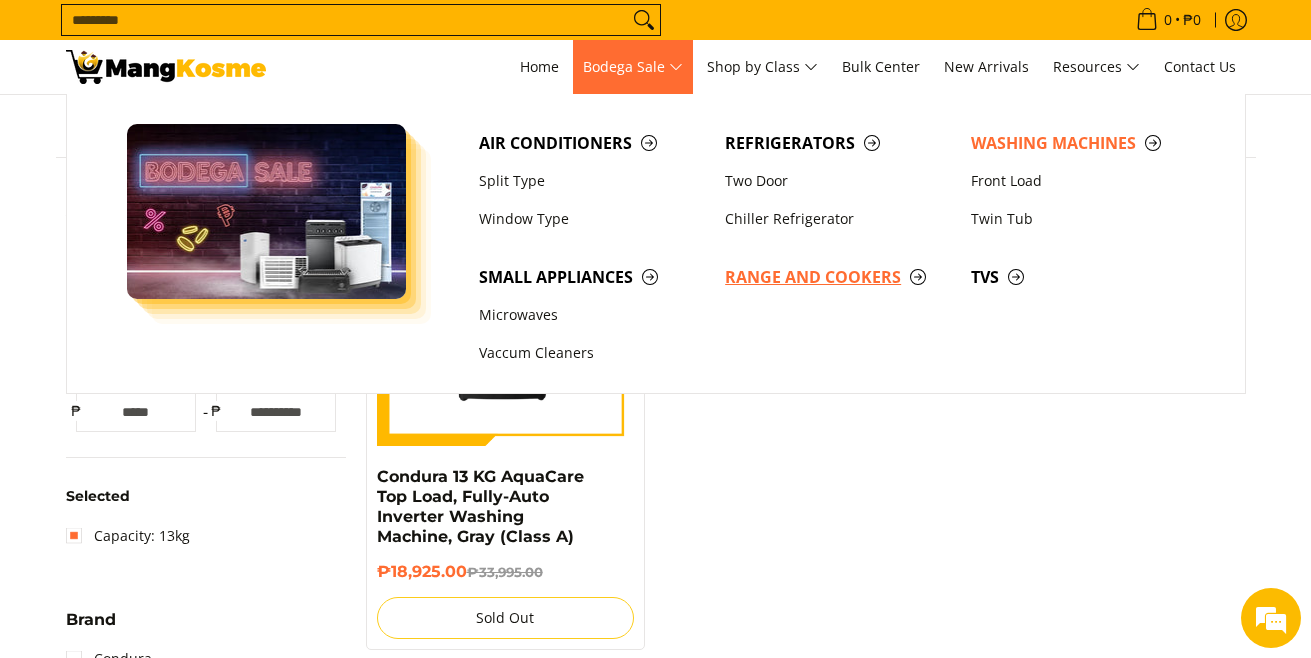 click on "Range and Cookers" at bounding box center (838, 277) 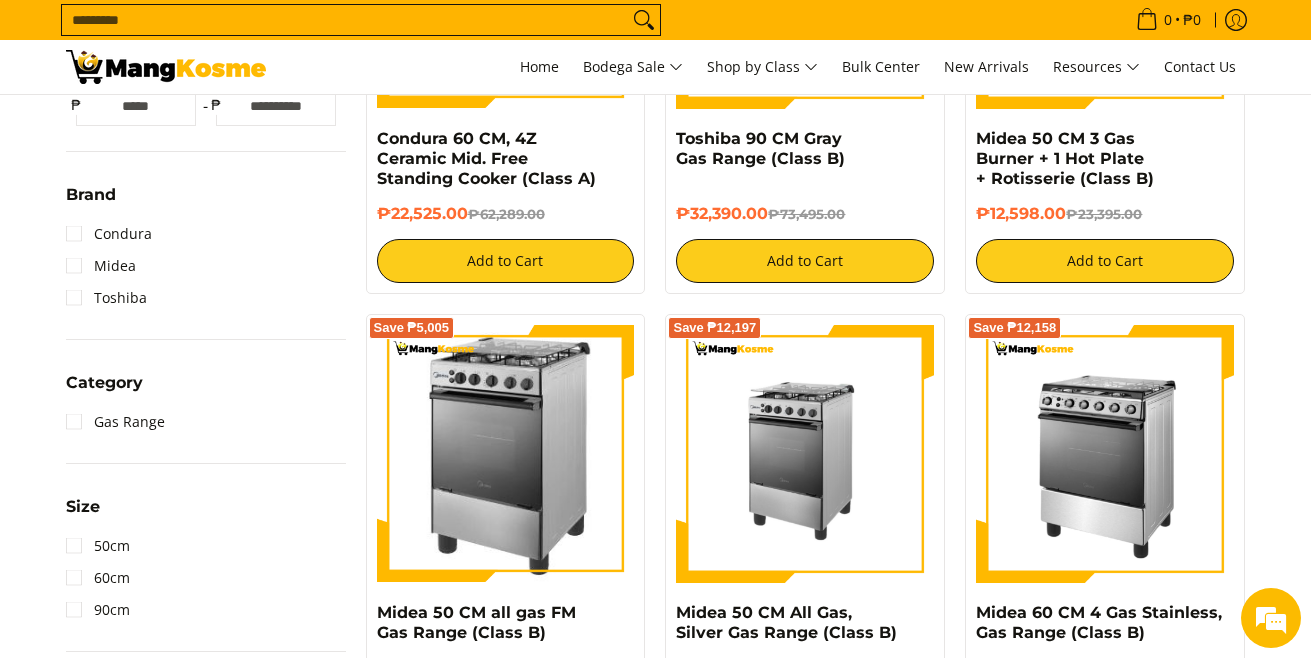 scroll, scrollTop: 1088, scrollLeft: 0, axis: vertical 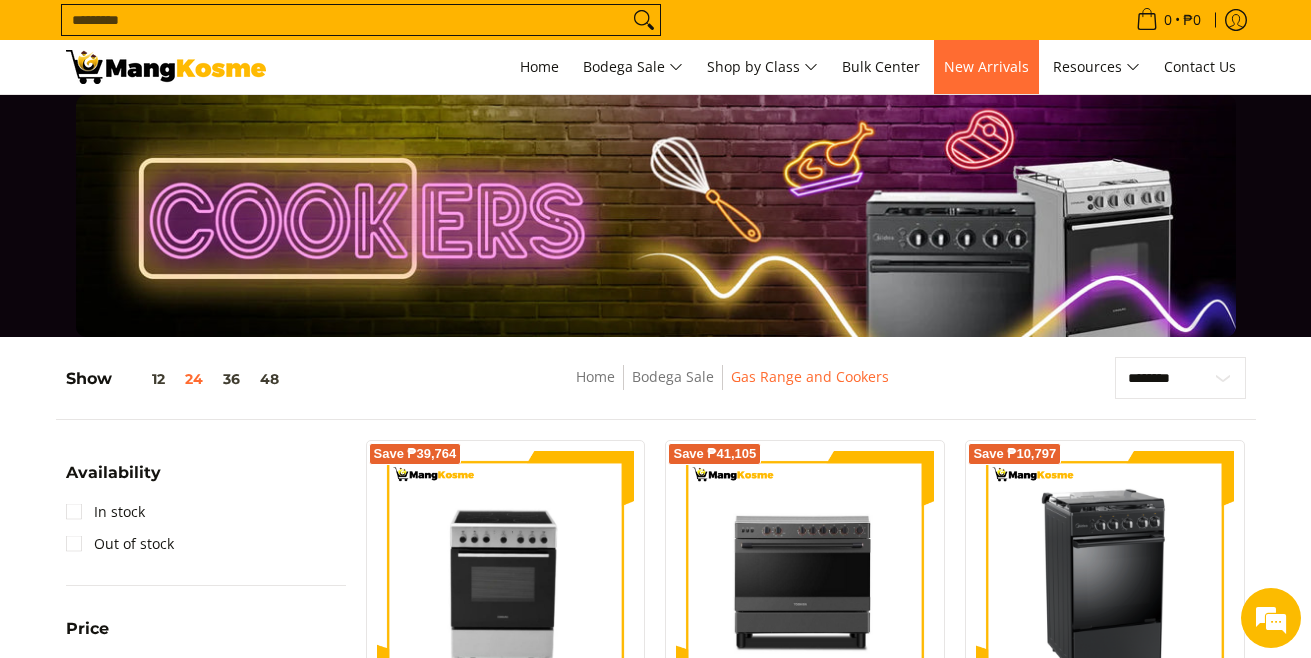 click on "New Arrivals" at bounding box center (986, 66) 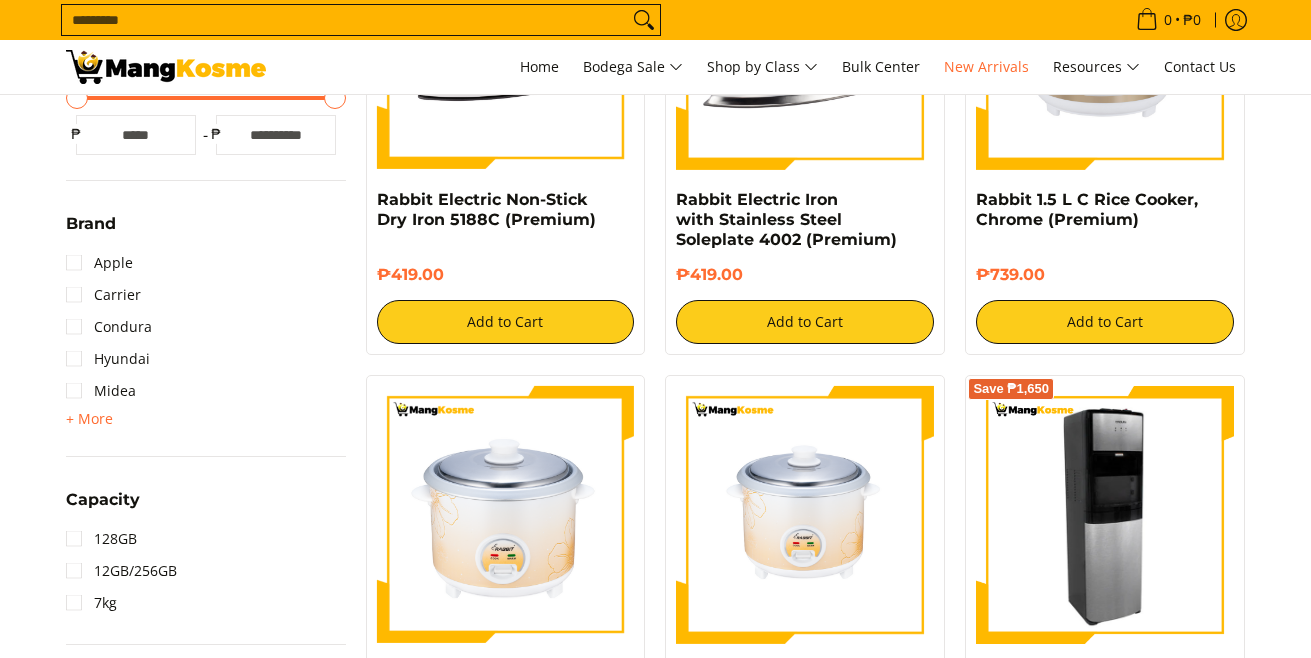 scroll, scrollTop: 1000, scrollLeft: 0, axis: vertical 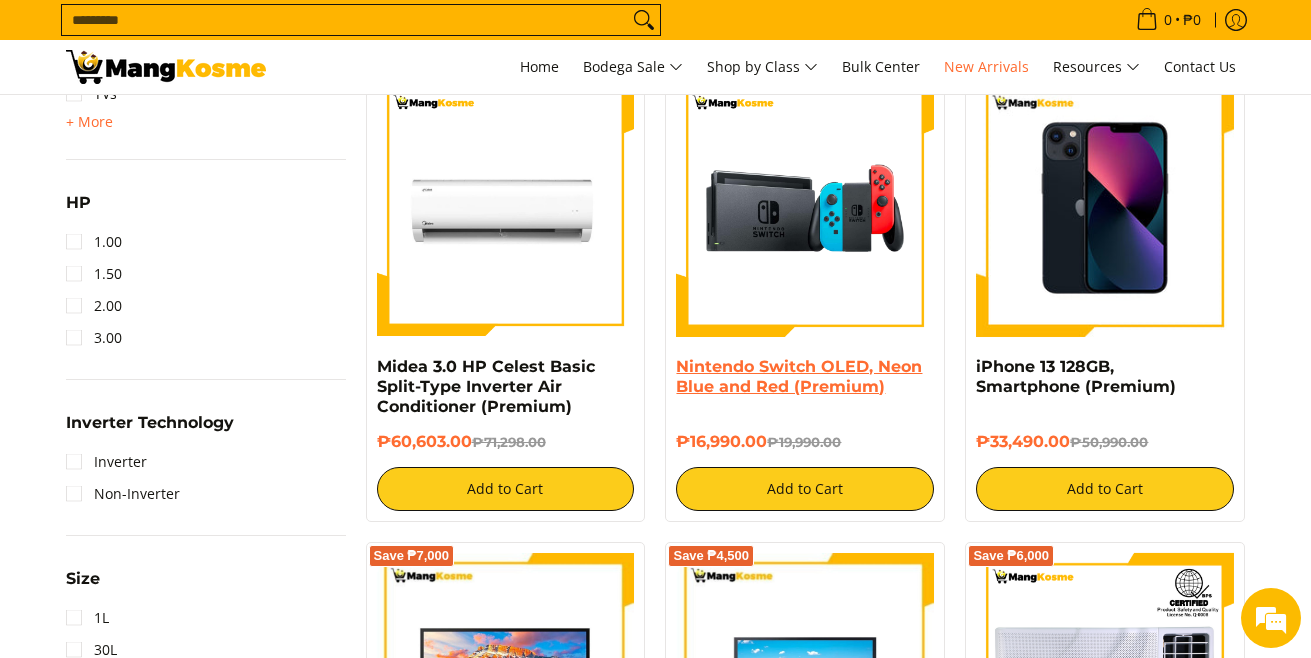 click on "Nintendo Switch OLED, Neon Blue and Red (Premium)" at bounding box center (799, 376) 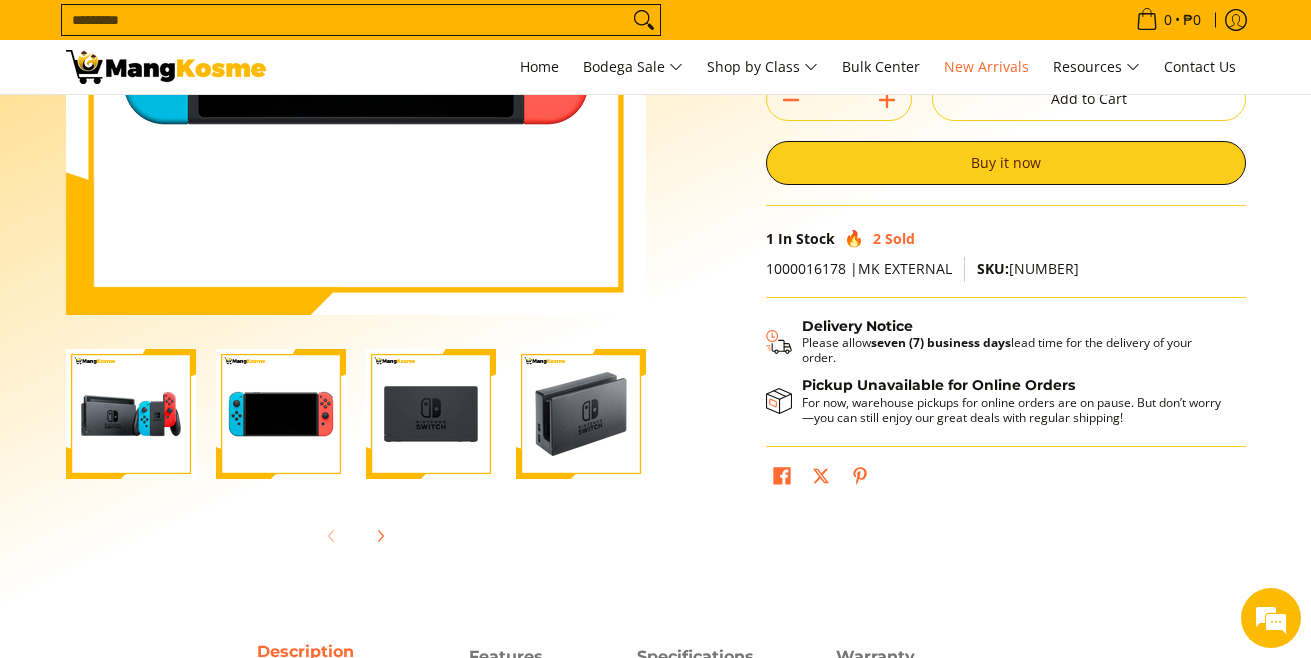 scroll, scrollTop: 400, scrollLeft: 0, axis: vertical 